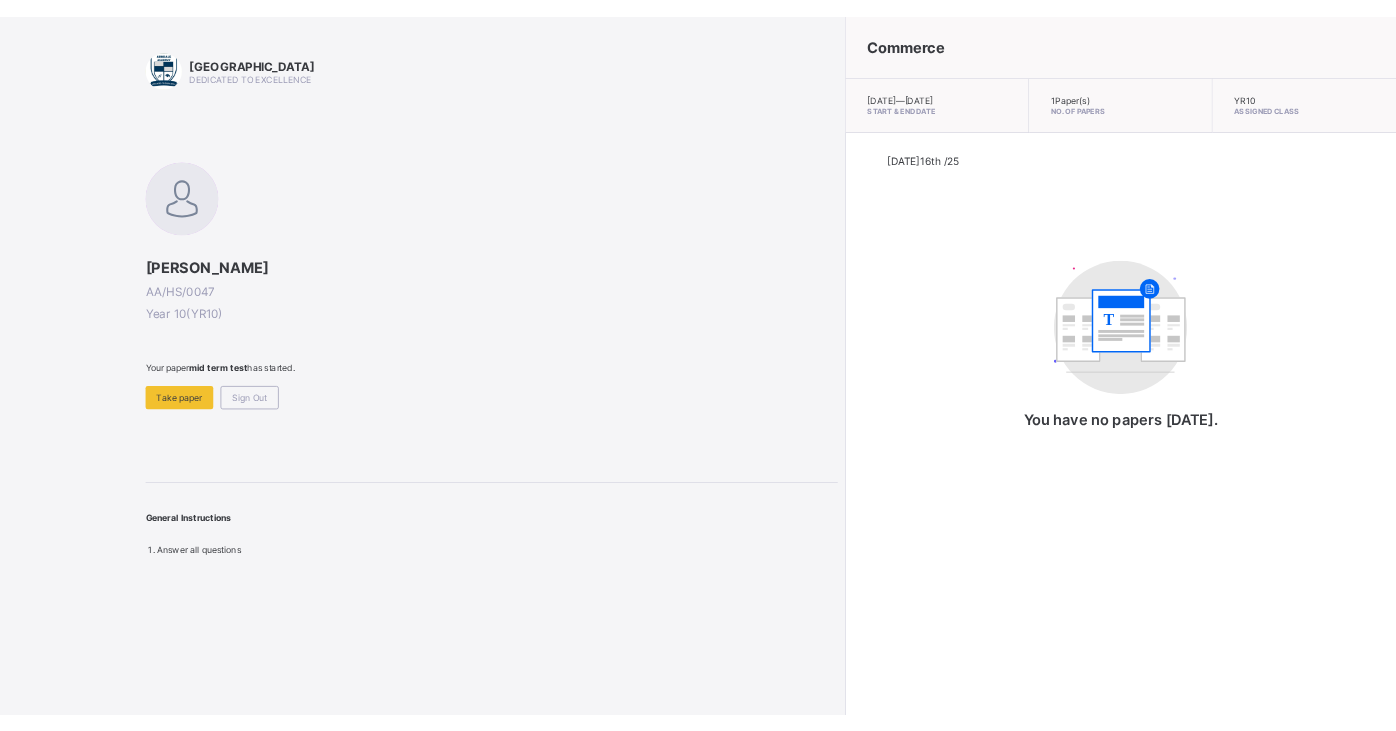 scroll, scrollTop: 0, scrollLeft: 0, axis: both 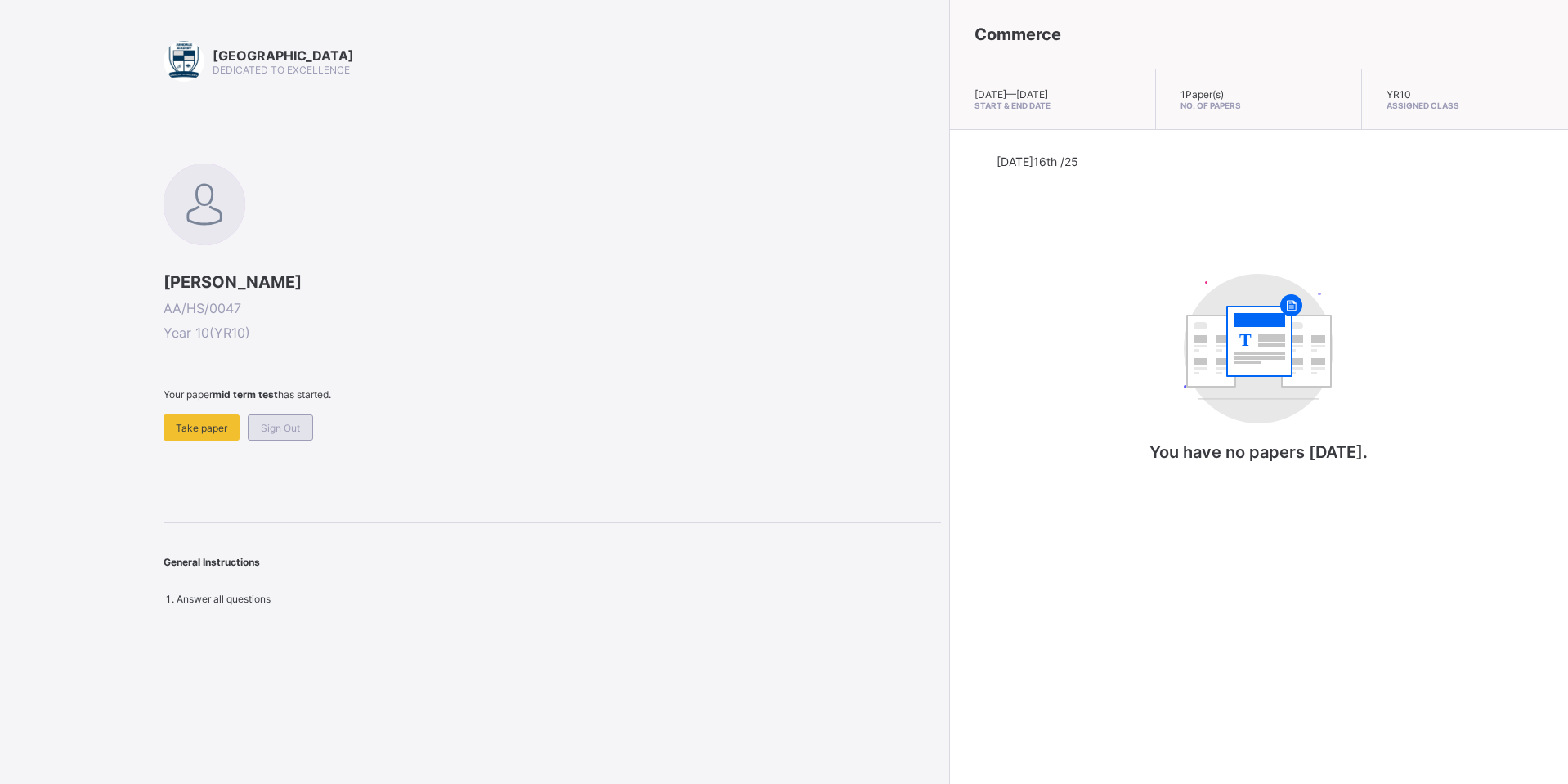 click on "Sign Out" at bounding box center (280, 428) 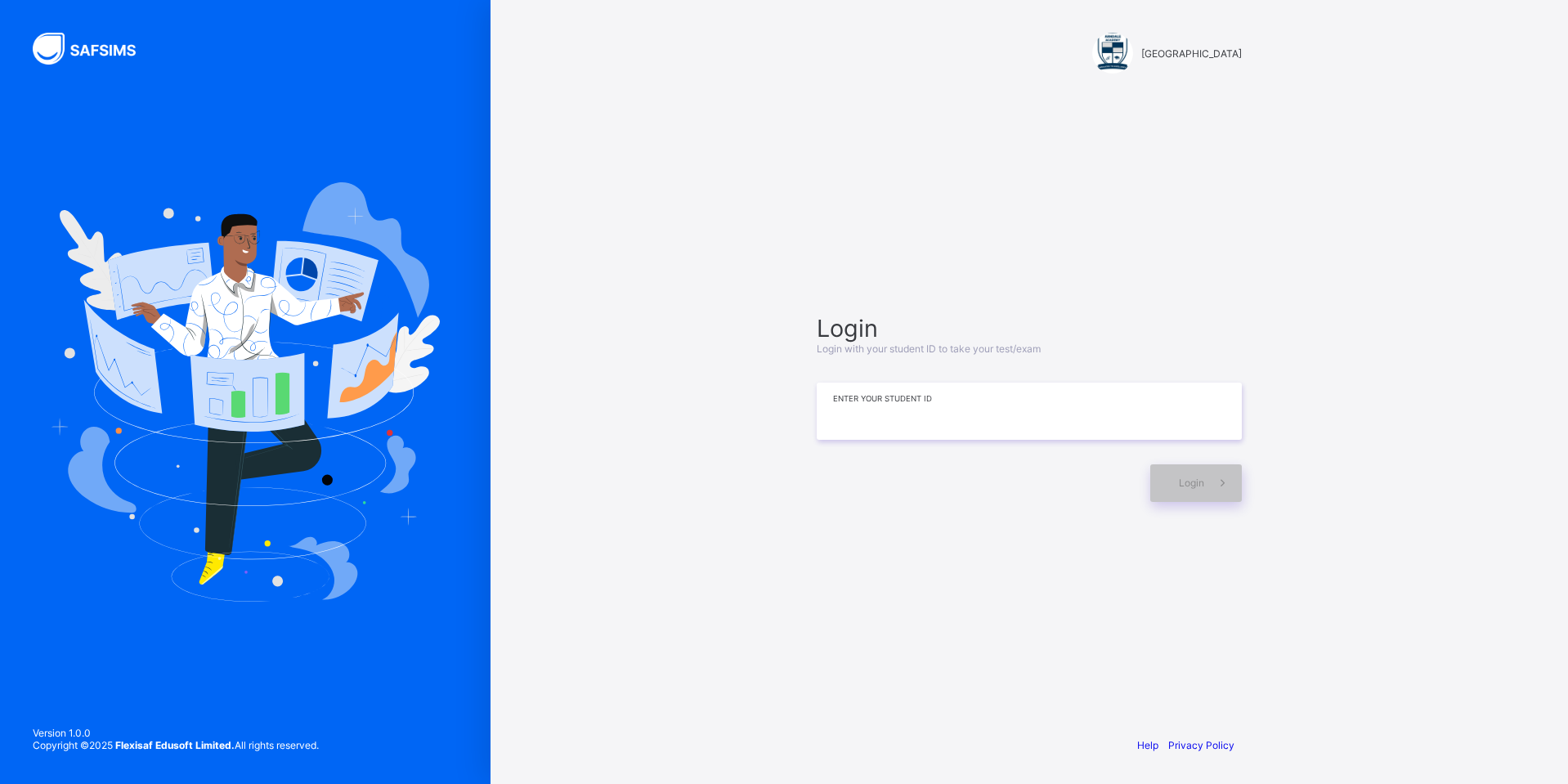 click at bounding box center [1029, 411] 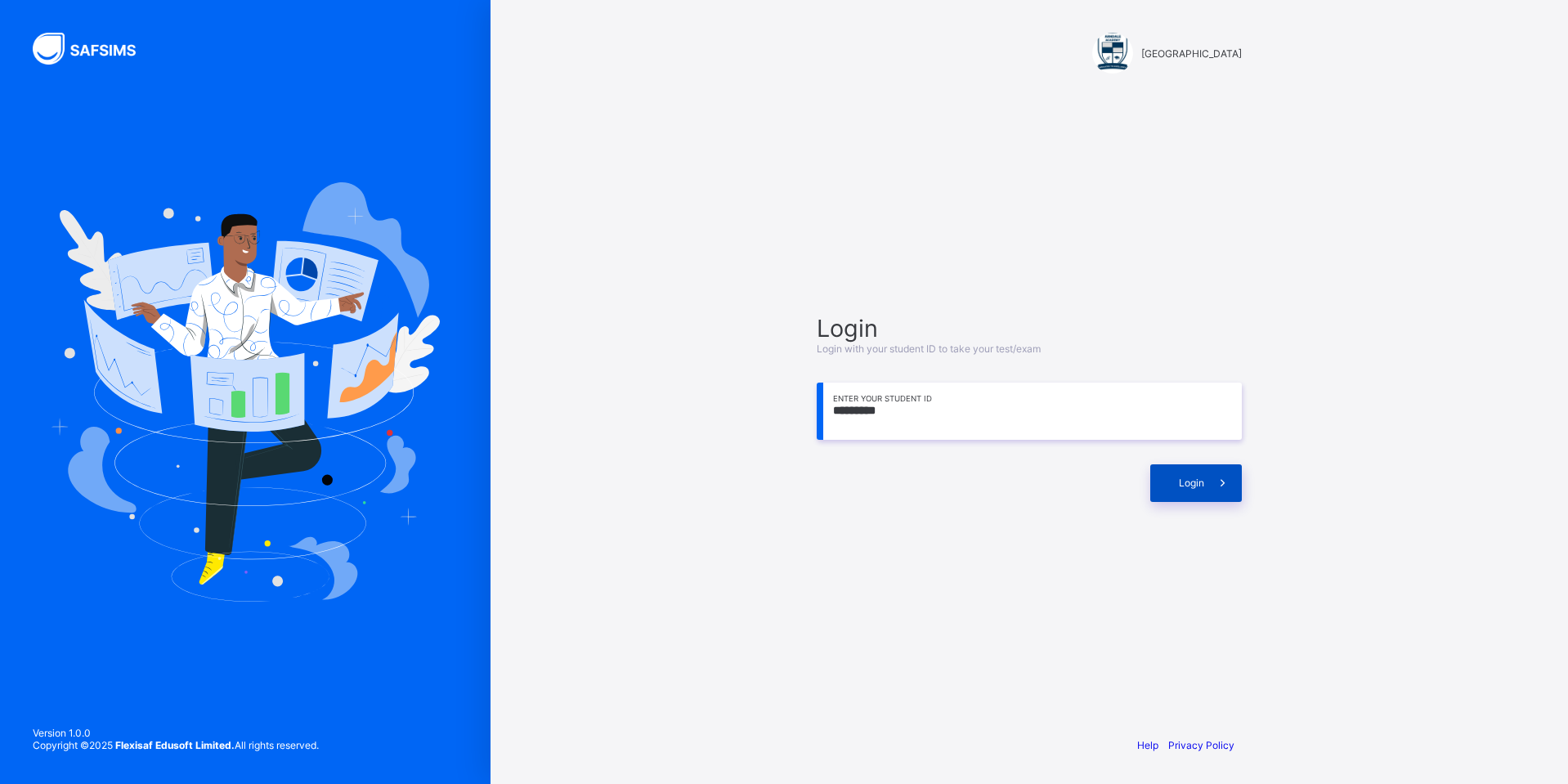 type on "*********" 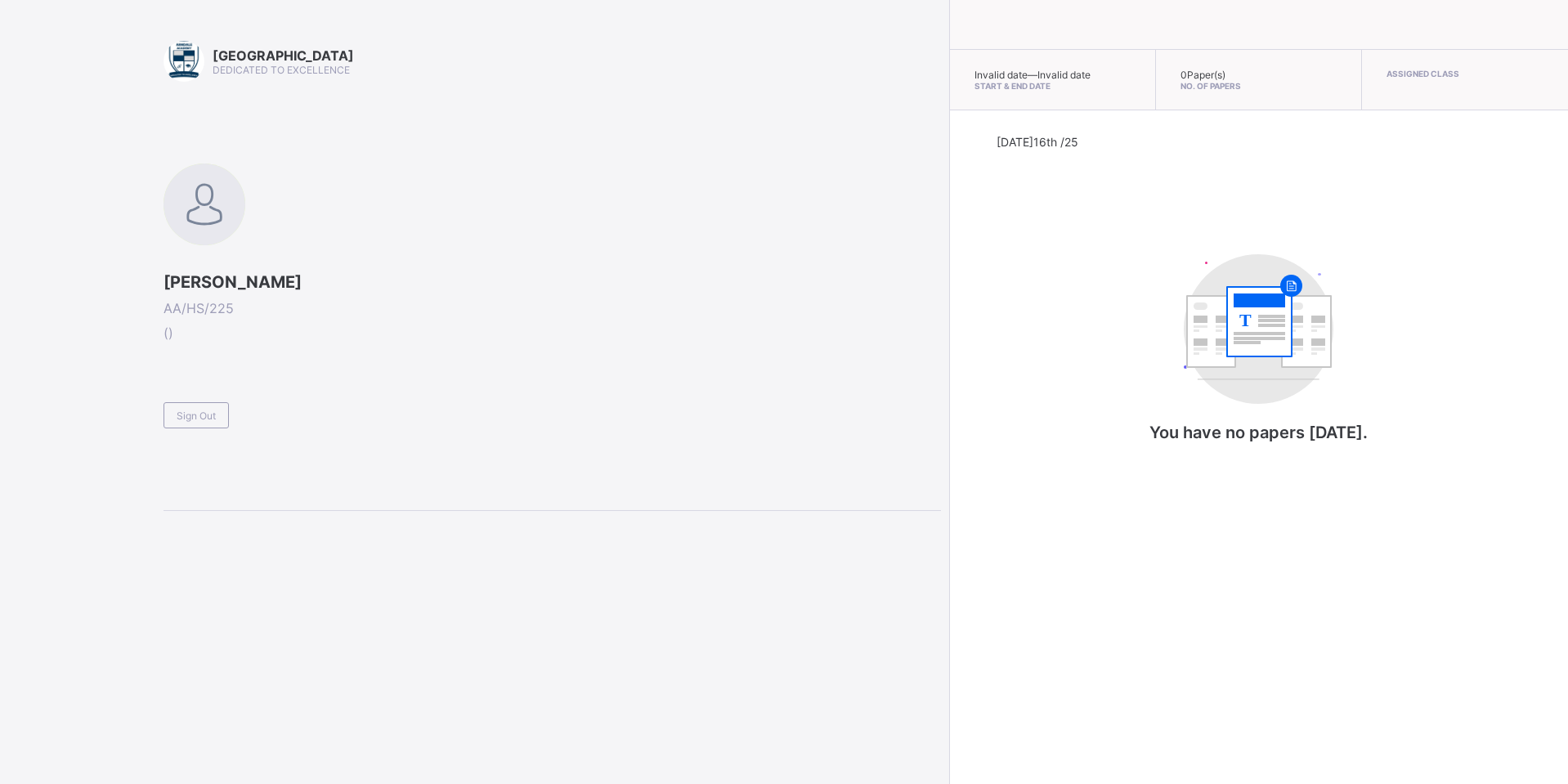 click on "Sign Out" at bounding box center (196, 415) 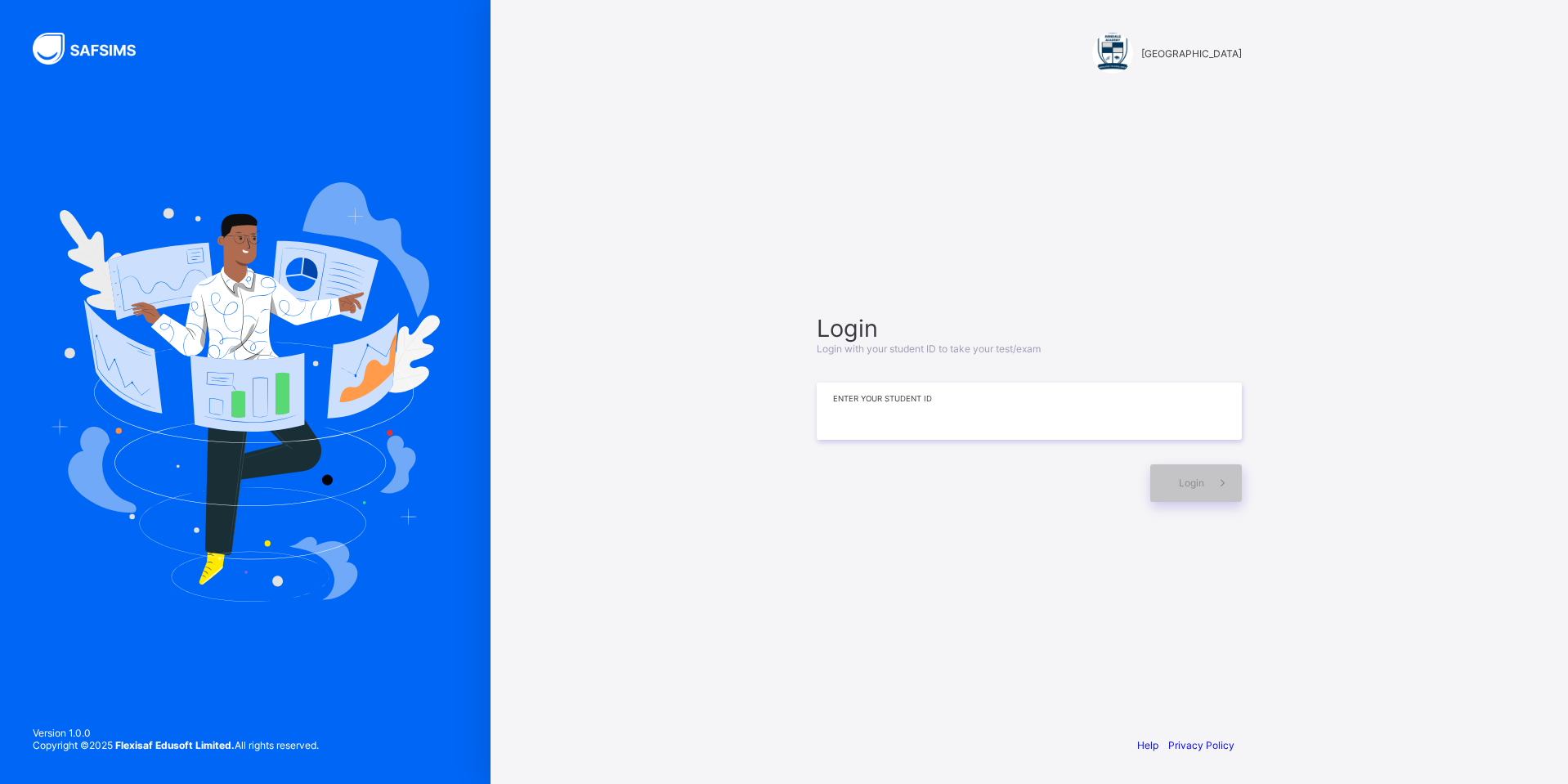 click at bounding box center (1029, 411) 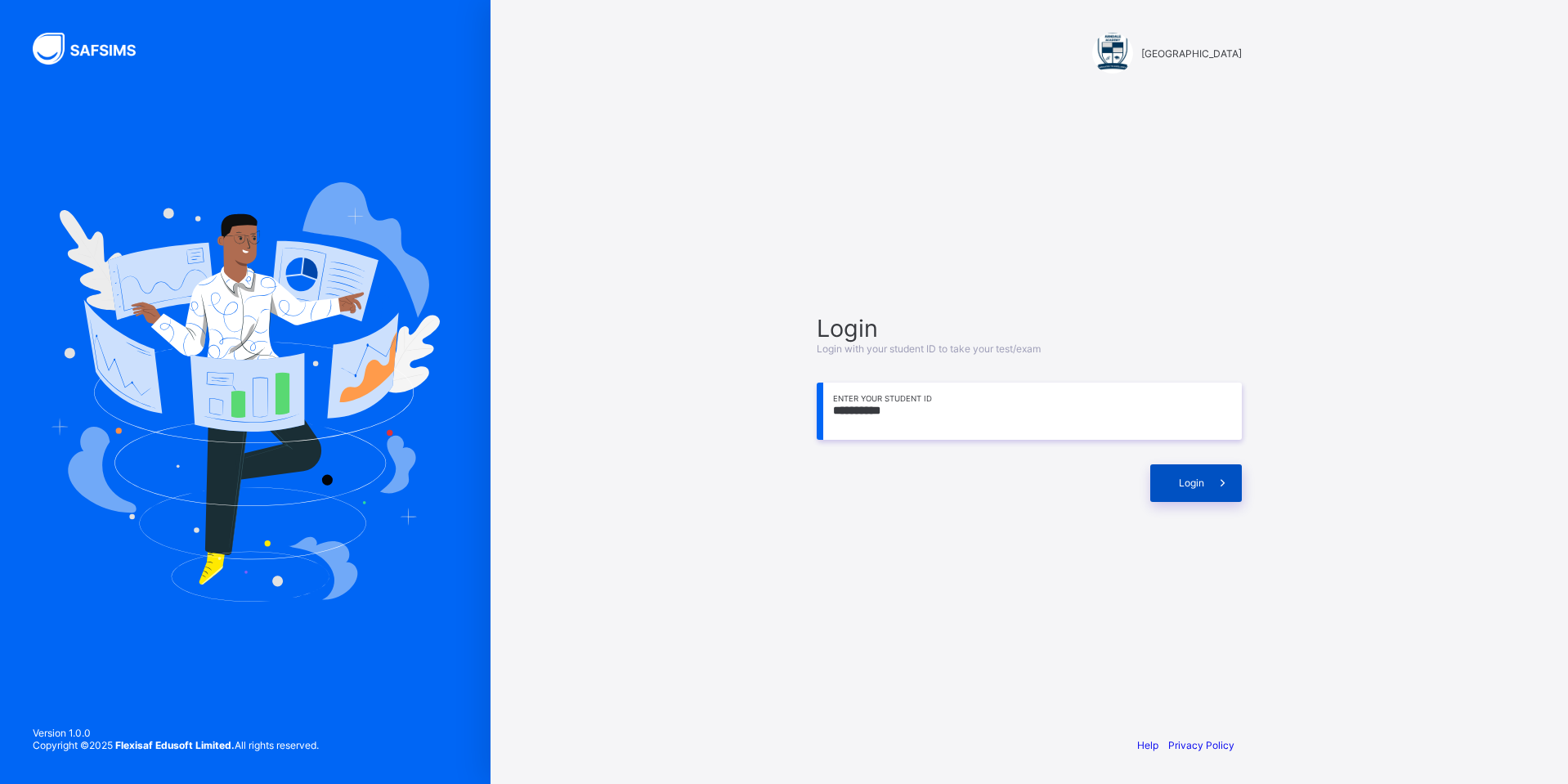 type on "**********" 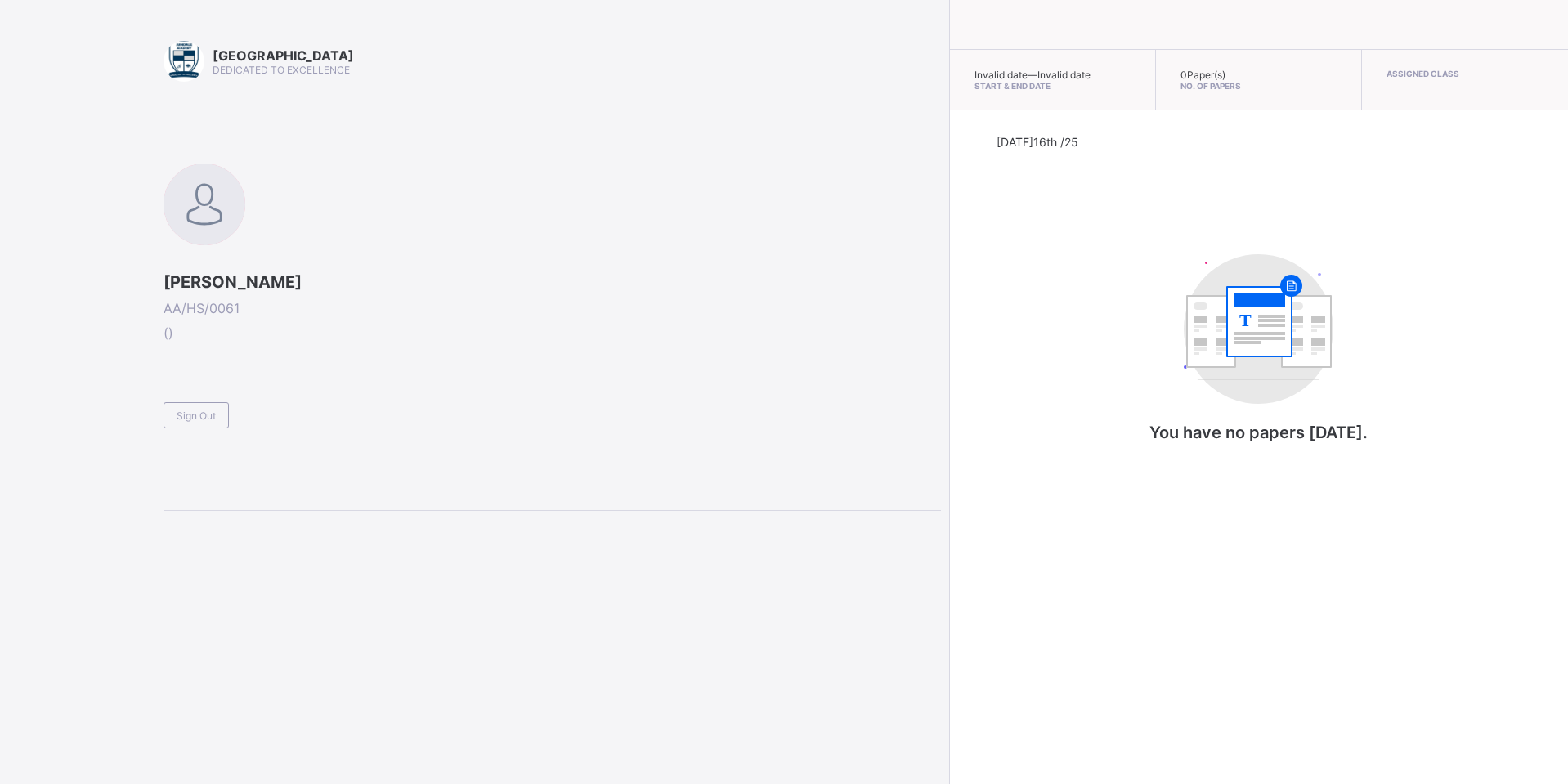 drag, startPoint x: 954, startPoint y: 460, endPoint x: 947, endPoint y: 456, distance: 8.06226 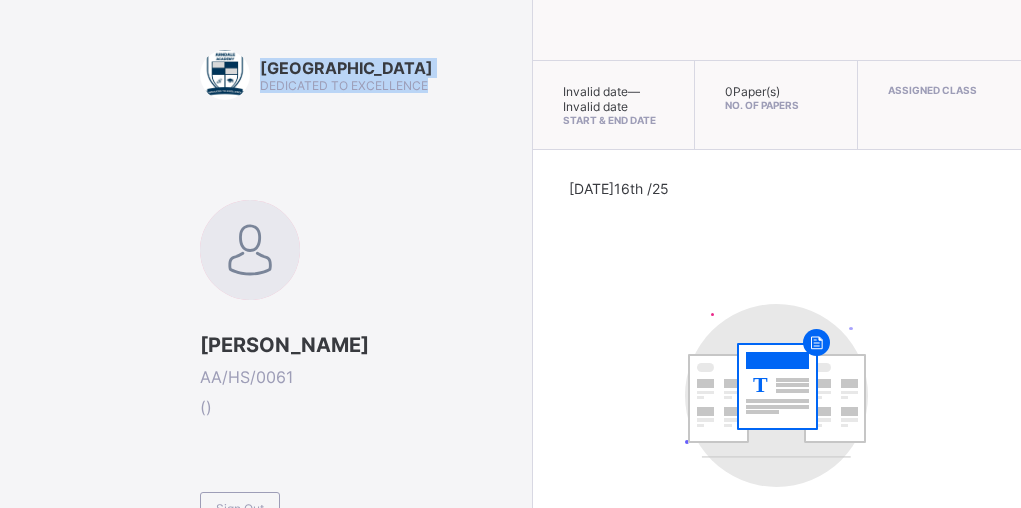 drag, startPoint x: 12, startPoint y: 109, endPoint x: -24, endPoint y: 96, distance: 38.27532 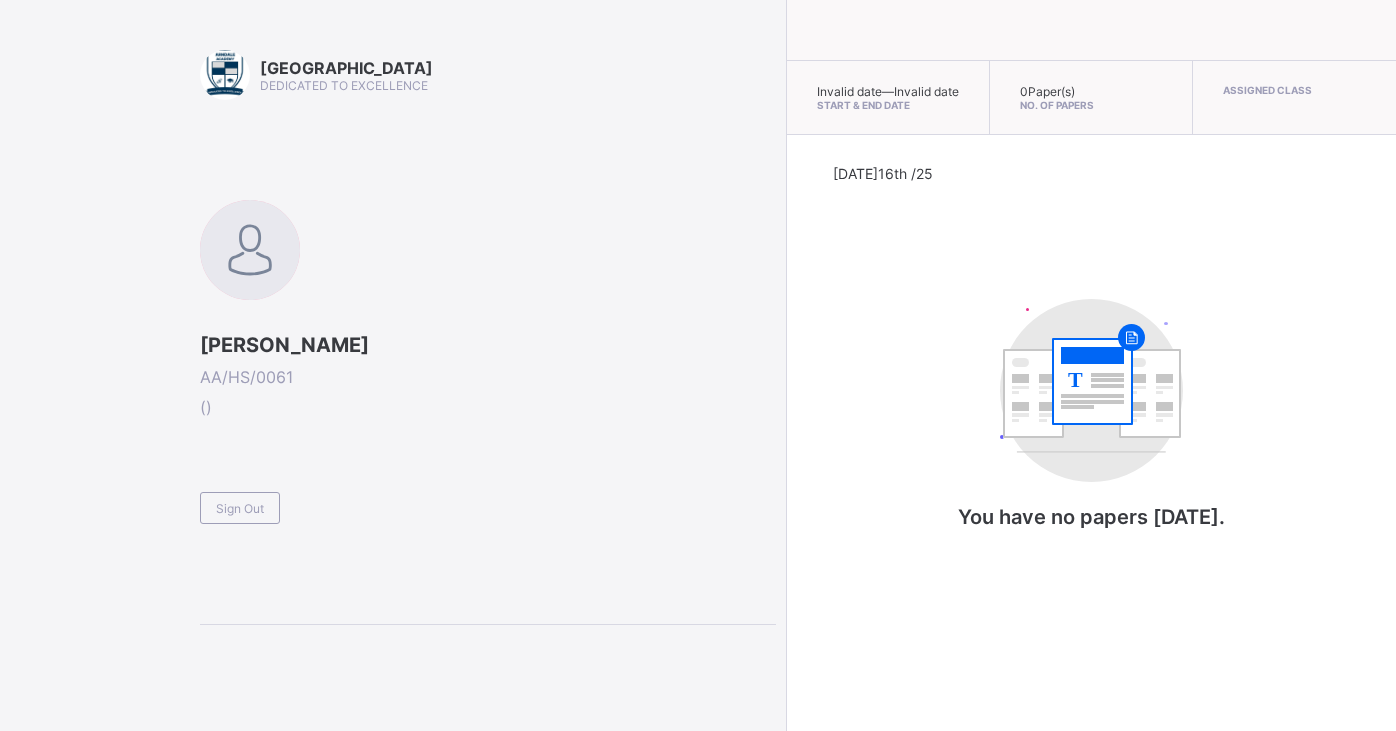 click on "AISHA   NDAYAKO AA/HS/0061  ( )  Sign Out" at bounding box center (488, 362) 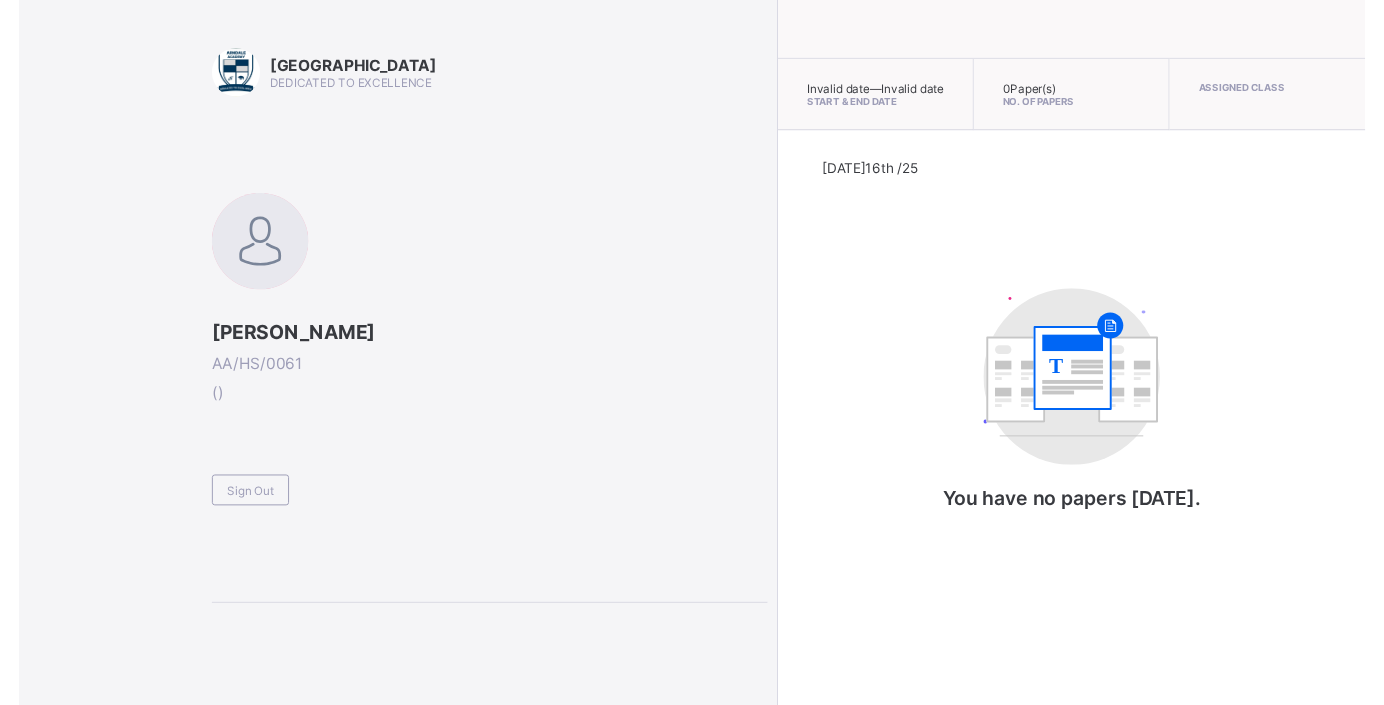 scroll, scrollTop: 0, scrollLeft: 0, axis: both 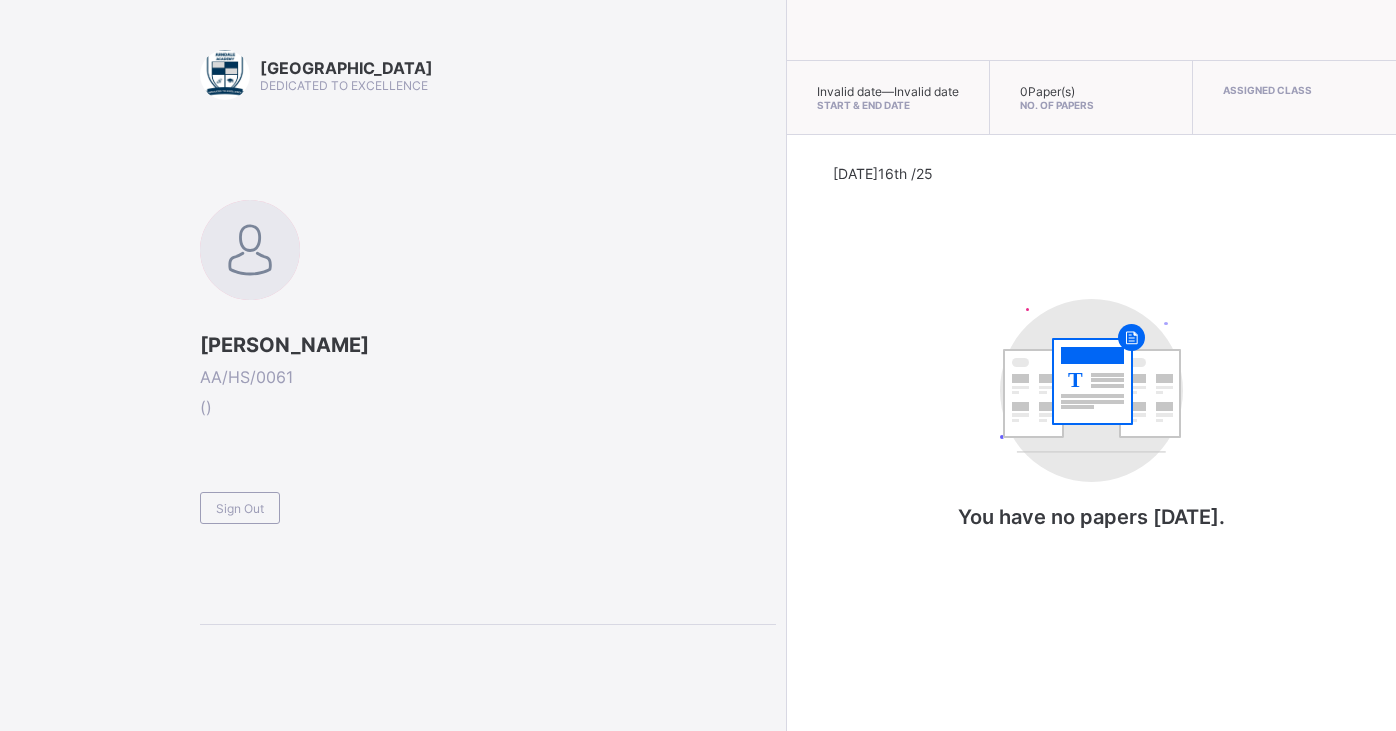 click on "Arndale Academy   DEDICATED TO EXCELLENCE AISHA   NDAYAKO AA/HS/0061  ( )  Sign Out" at bounding box center [388, 365] 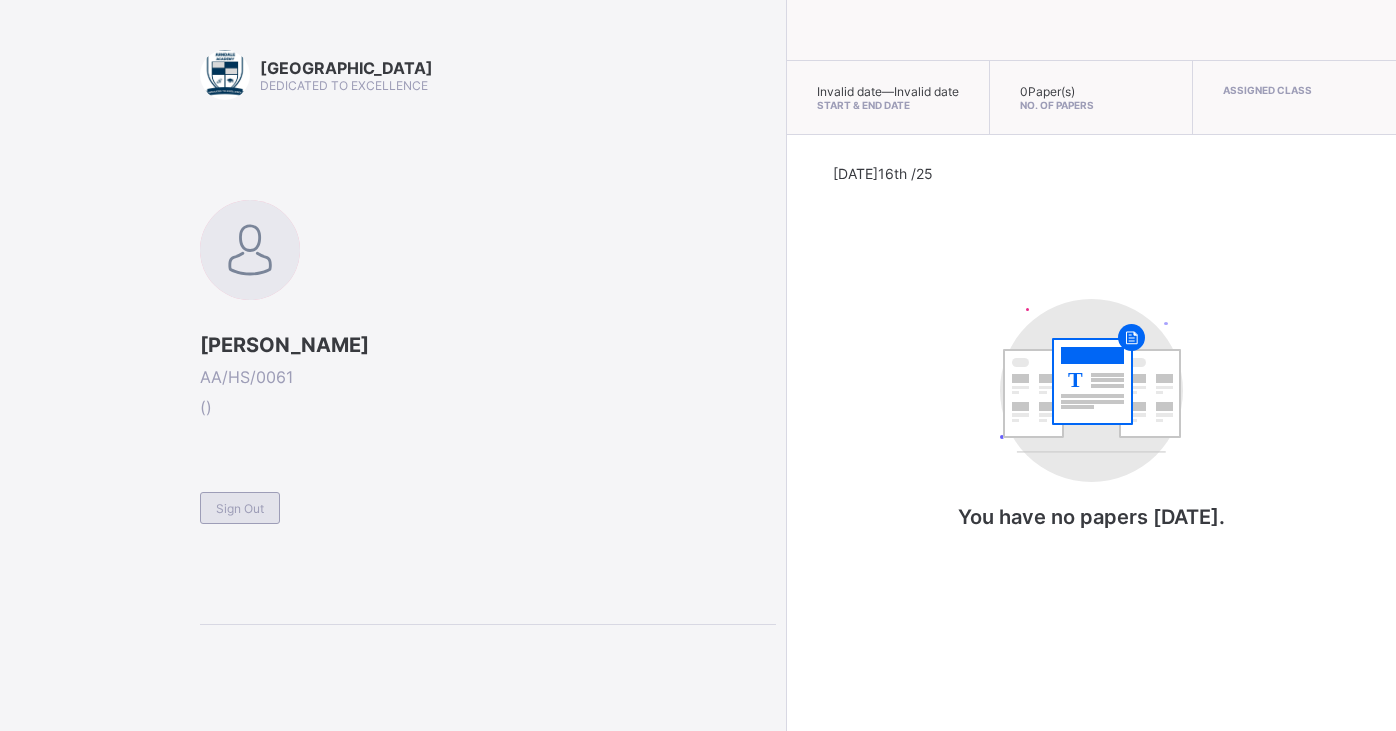 click on "Sign Out" at bounding box center (240, 508) 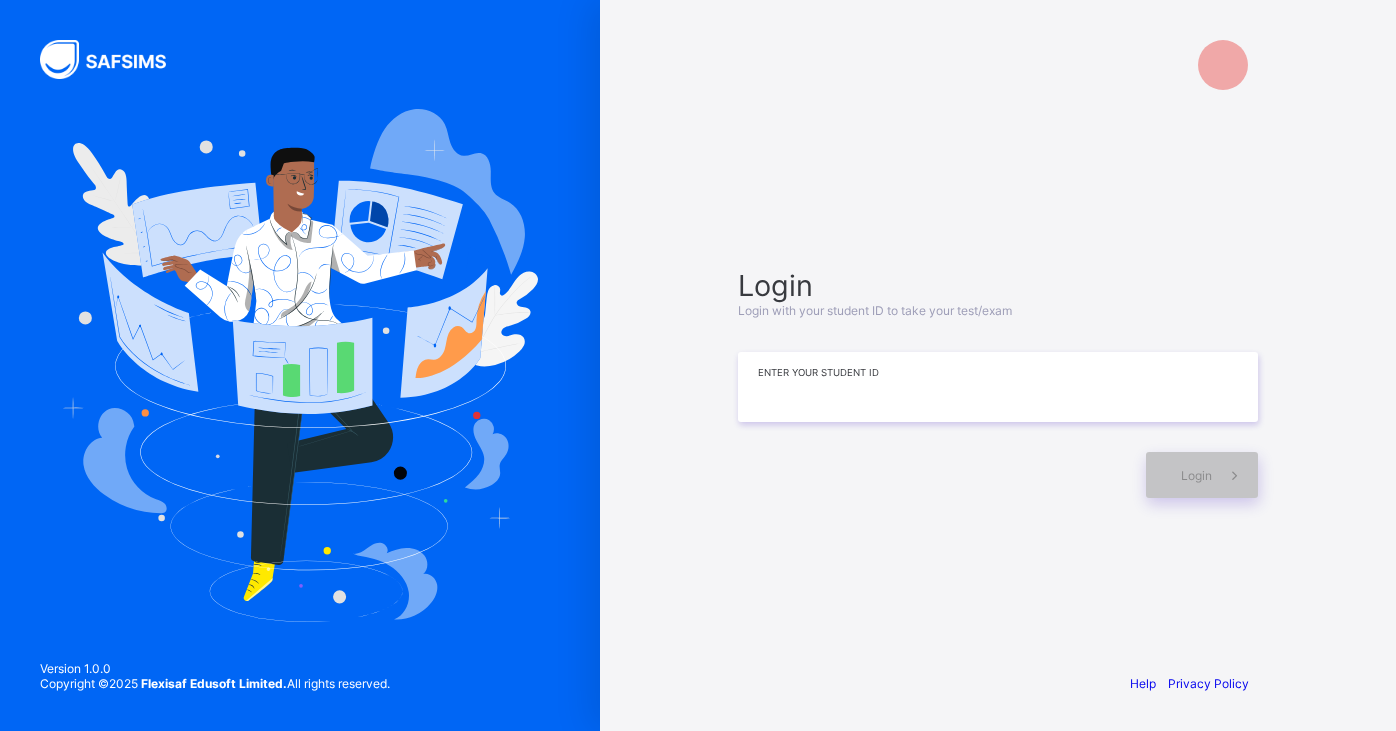 click at bounding box center (998, 387) 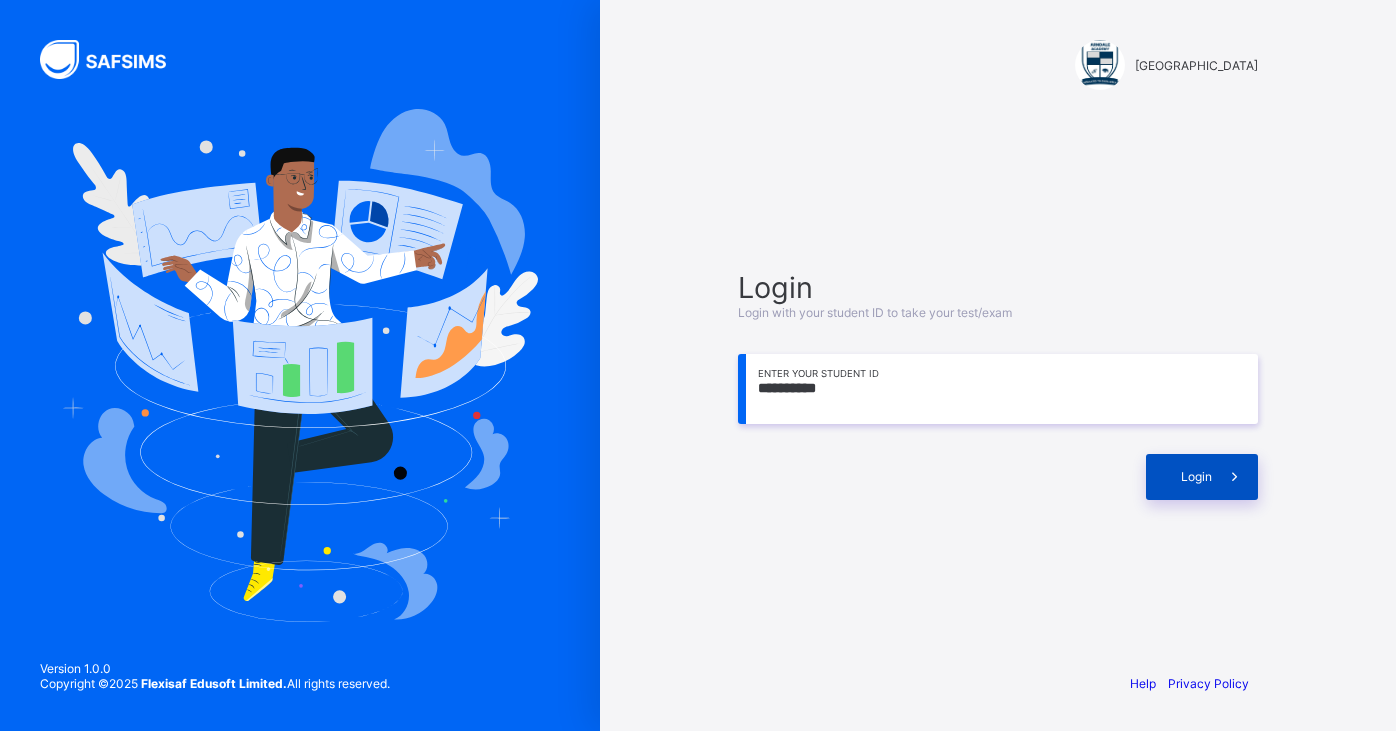 type on "**********" 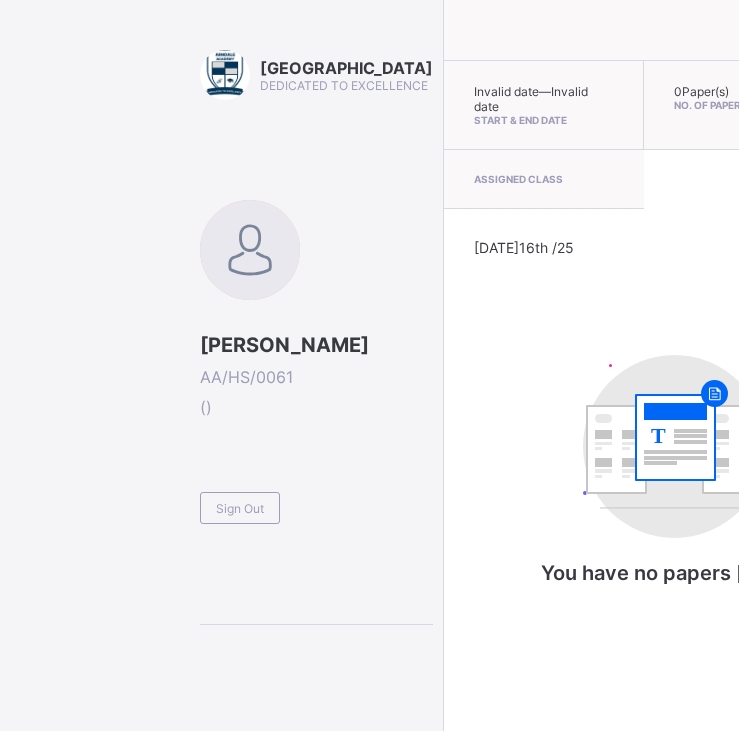 drag, startPoint x: 713, startPoint y: 19, endPoint x: 850, endPoint y: 53, distance: 141.15594 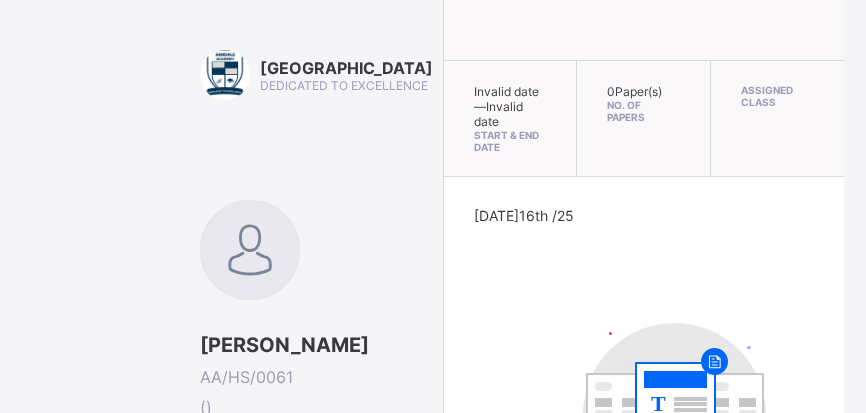 click 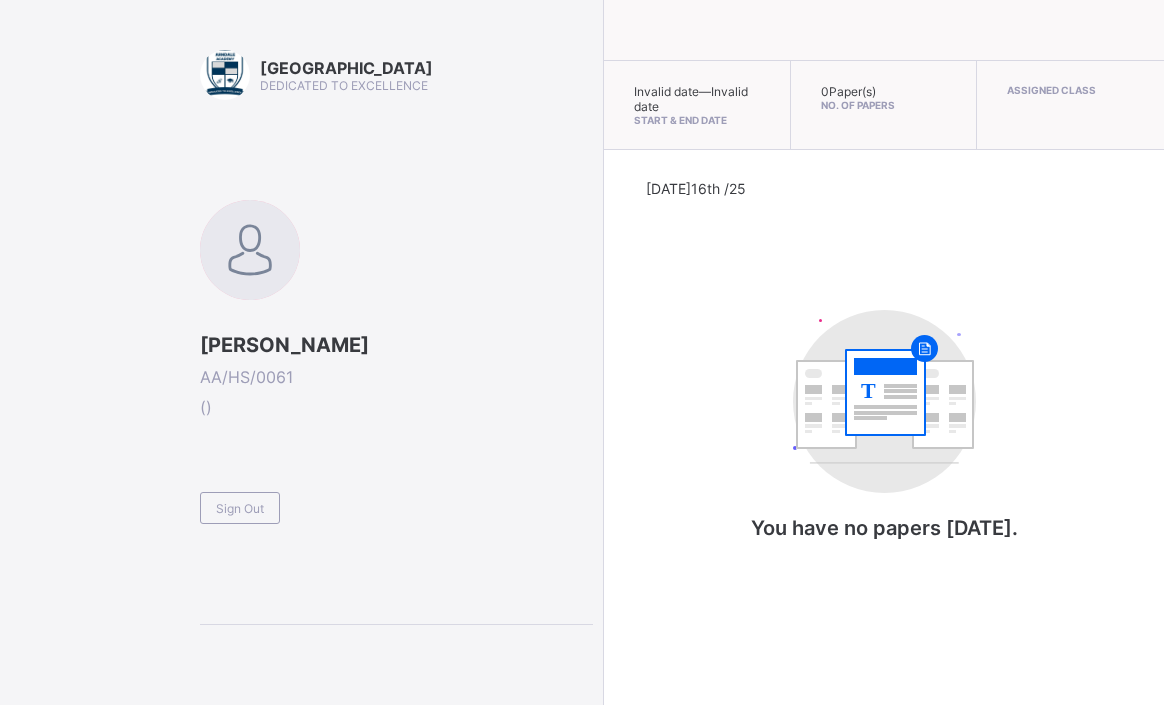 click on "Arndale Academy   DEDICATED TO EXCELLENCE AISHA   NDAYAKO AA/HS/0061  ( )  Sign Out  Invalid date  —  Invalid date Start & End Date   0  Paper(s)  No. of Papers     Assigned Class Today  16th /25 T You have no papers today. New Update Available Hello there, You can install SAFSIMS on your device for easier access. Dismiss Update app" at bounding box center [582, 352] 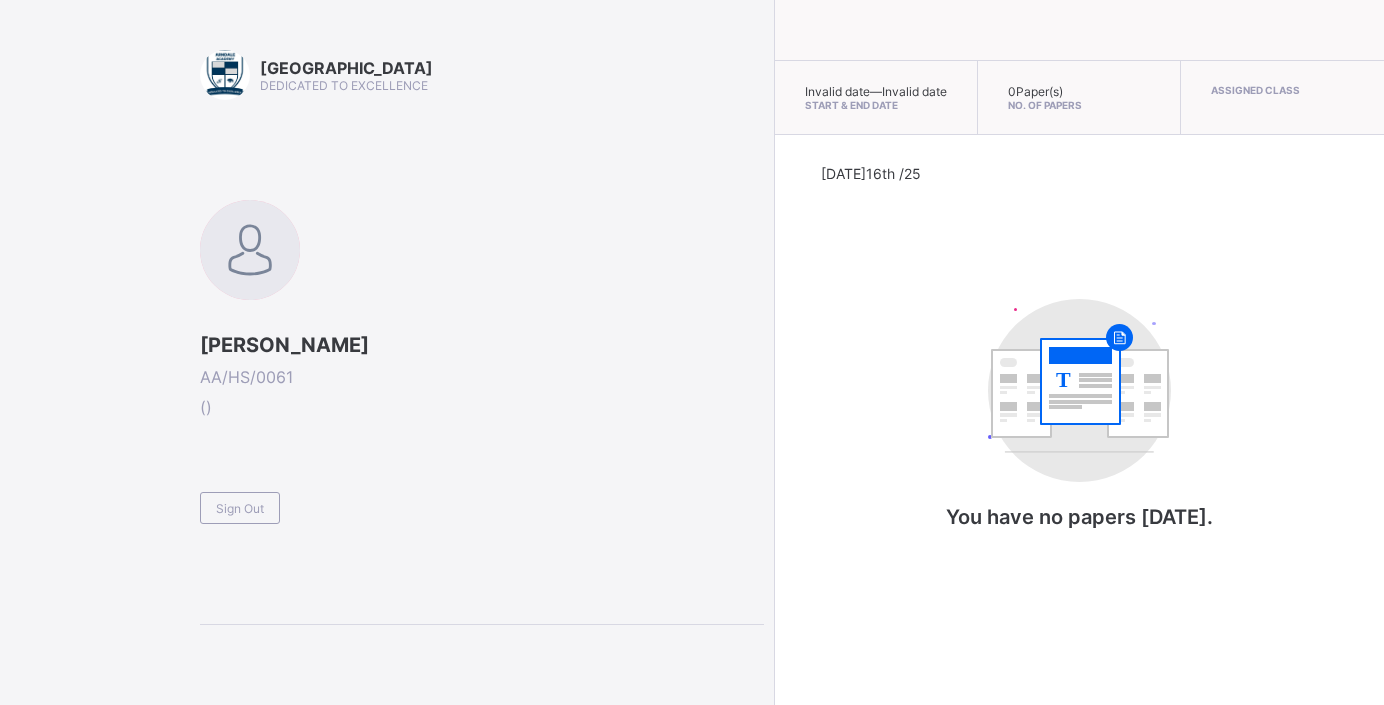 scroll, scrollTop: 0, scrollLeft: 0, axis: both 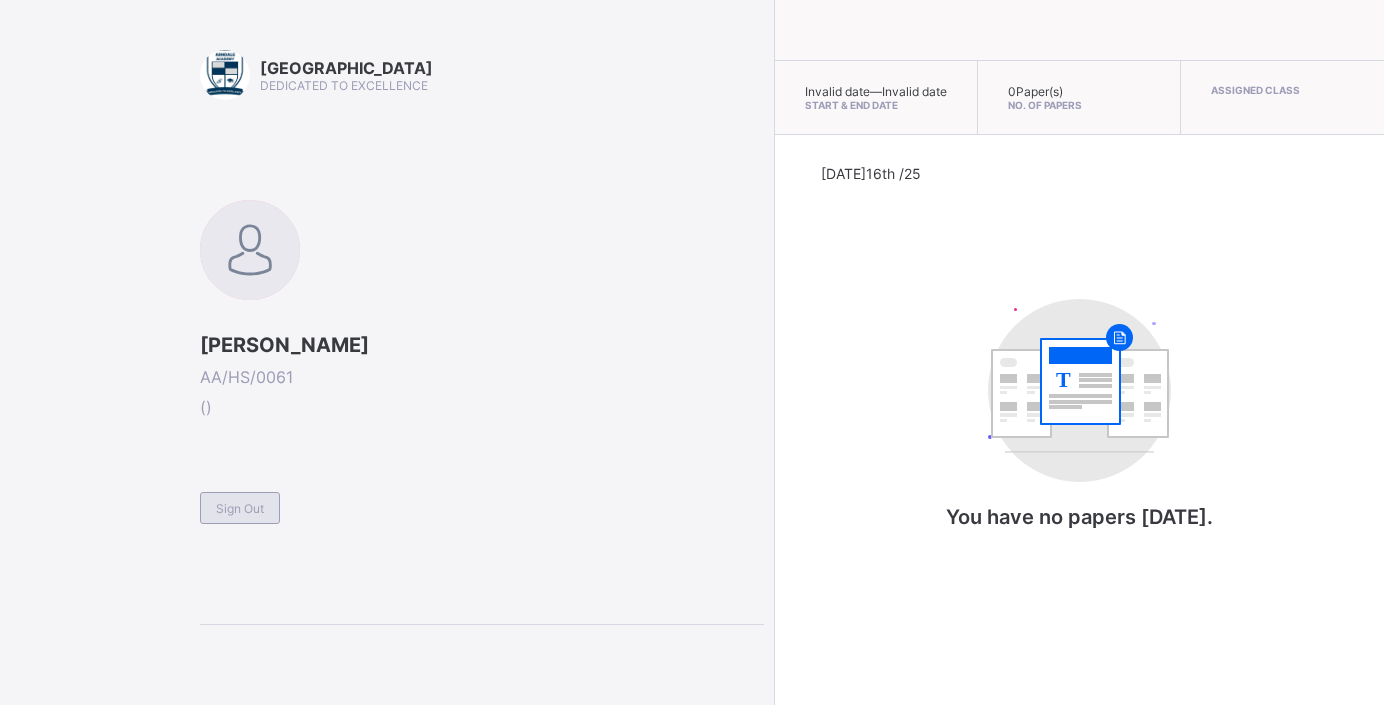 click on "Sign Out" at bounding box center (240, 508) 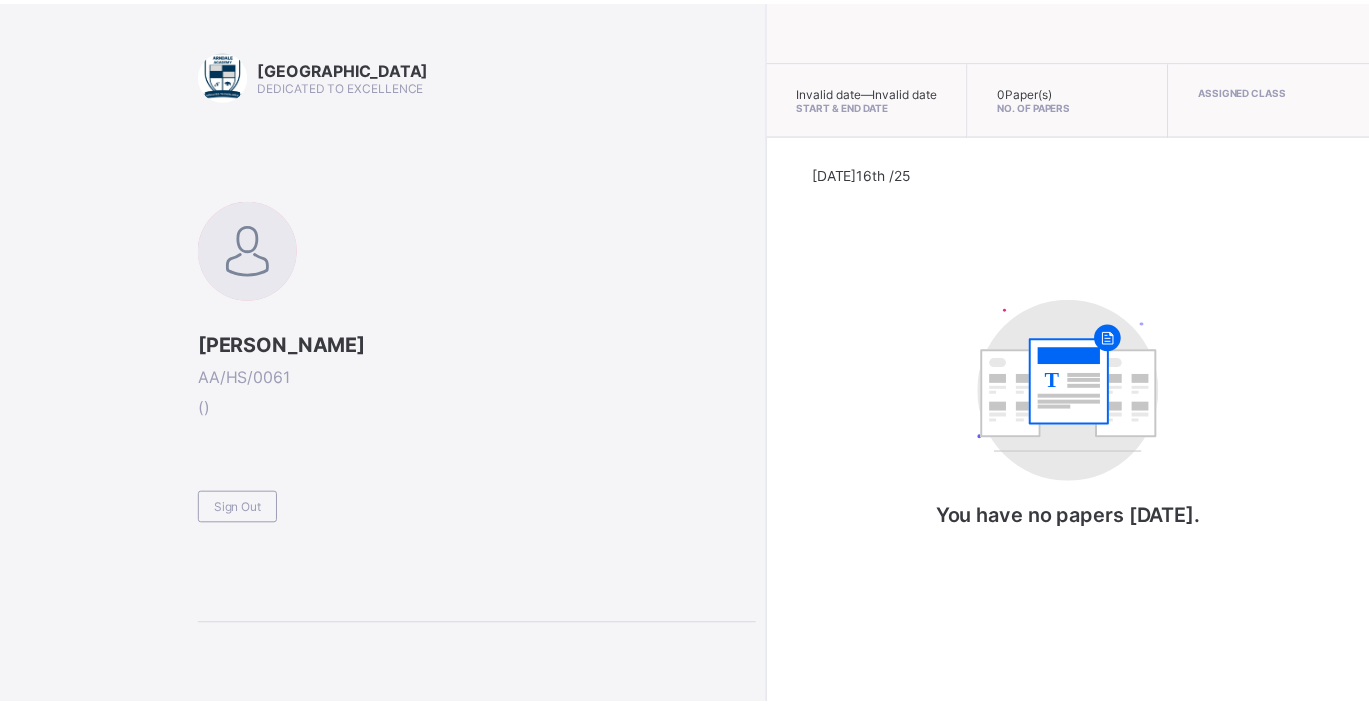 scroll, scrollTop: 0, scrollLeft: 0, axis: both 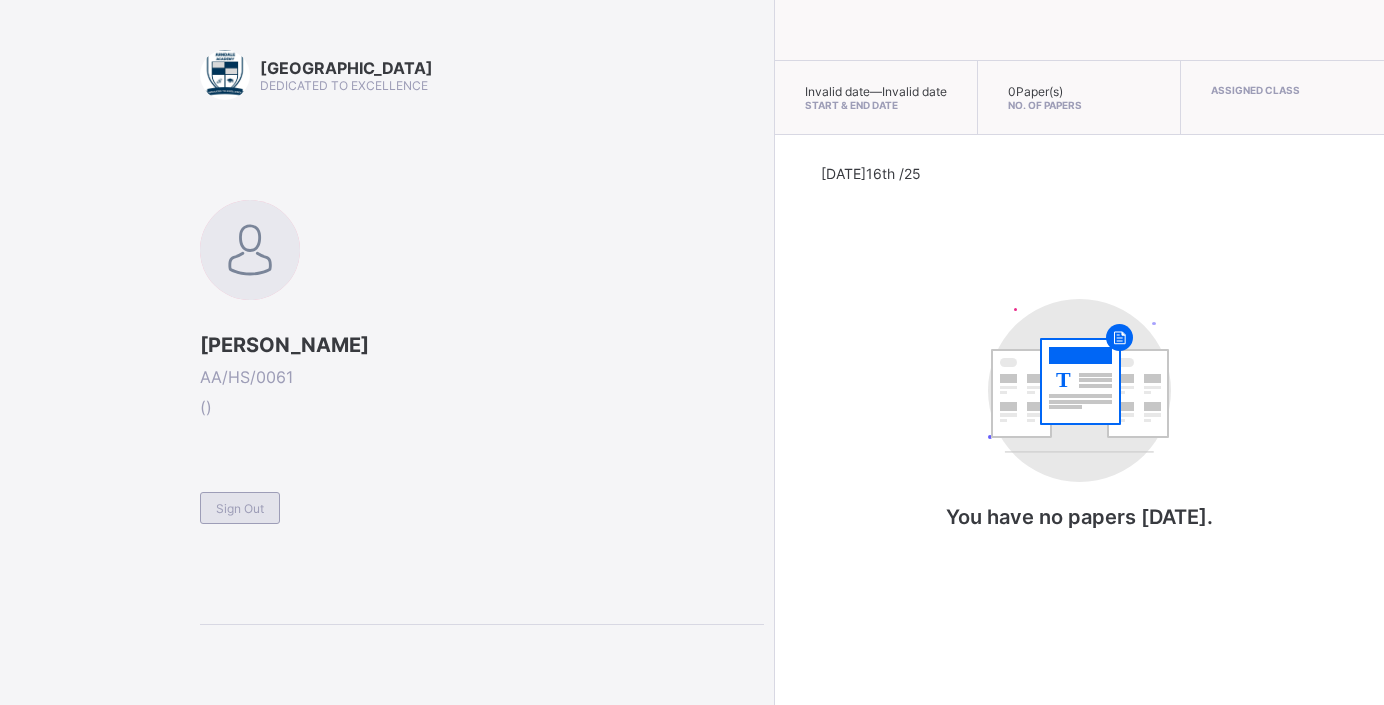 click on "Sign Out" at bounding box center [240, 508] 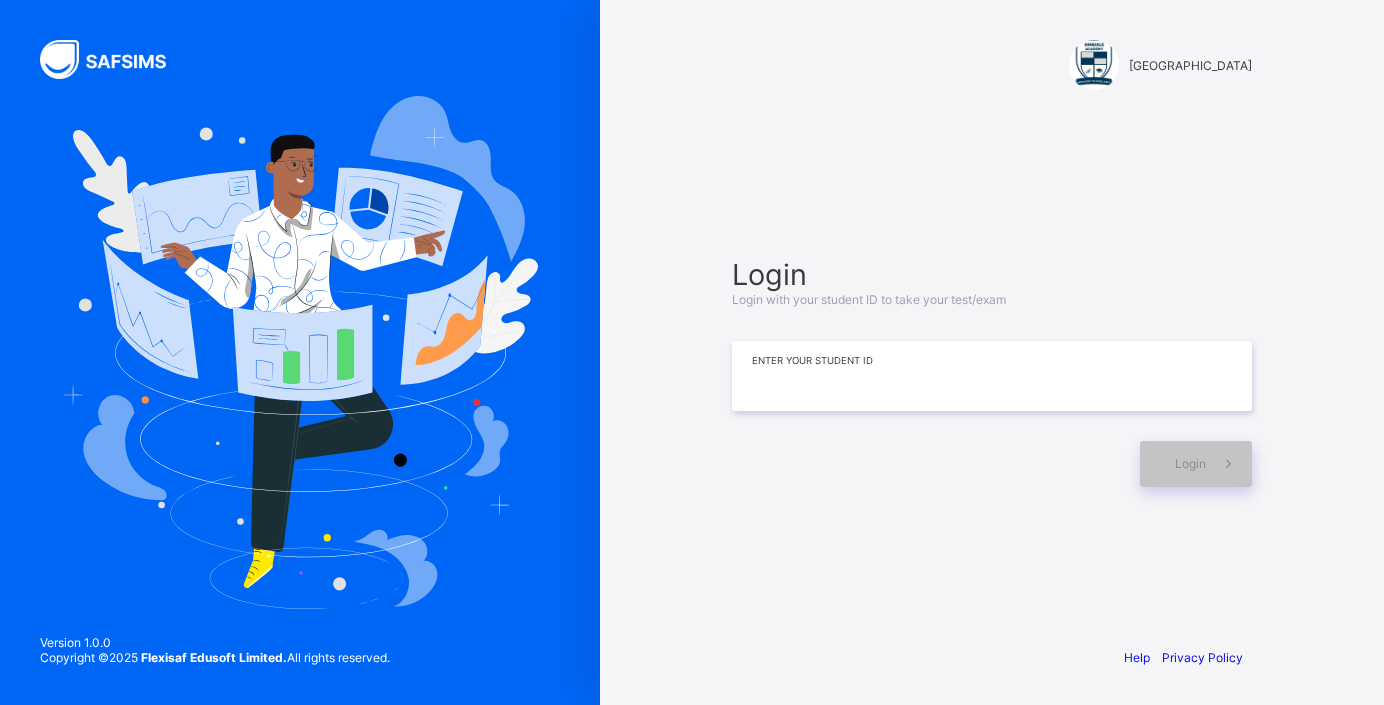 click at bounding box center (992, 376) 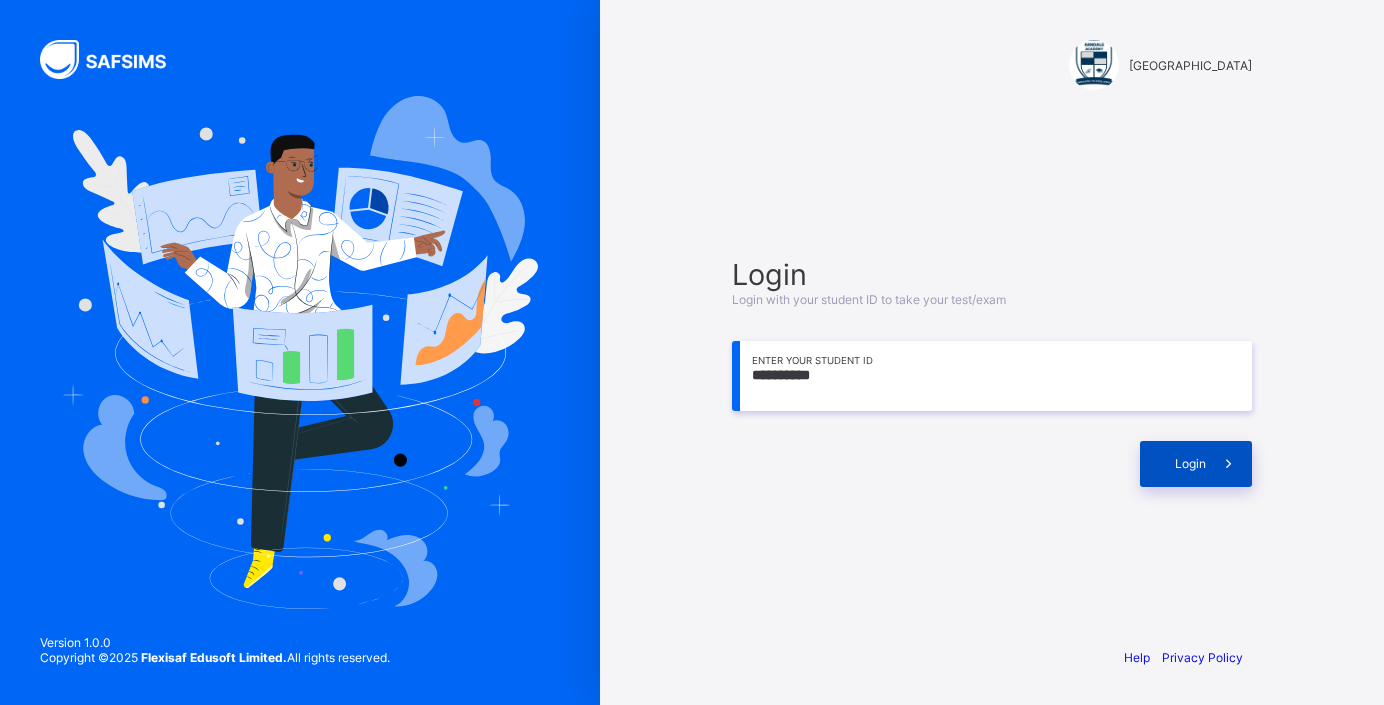 type on "**********" 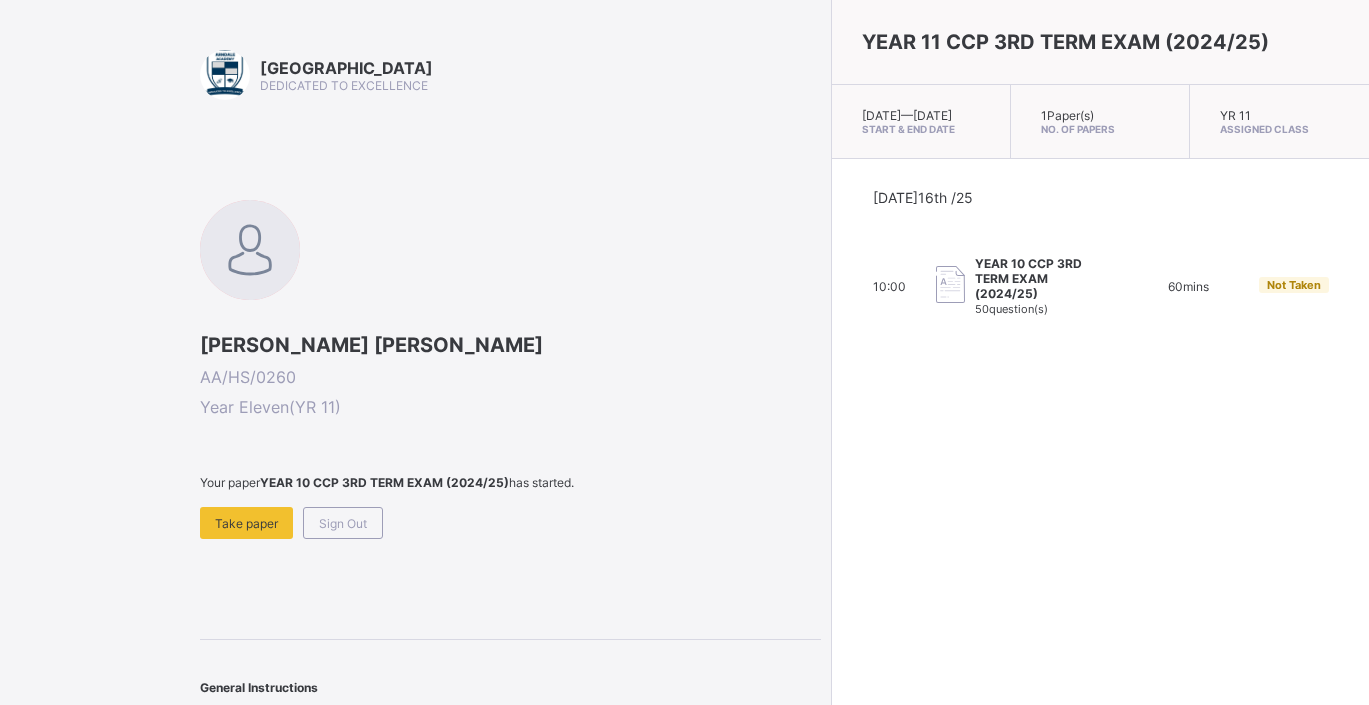 click on "YEAR 10 CCP 3RD TERM EXAM (2024/25)" at bounding box center [1041, 278] 